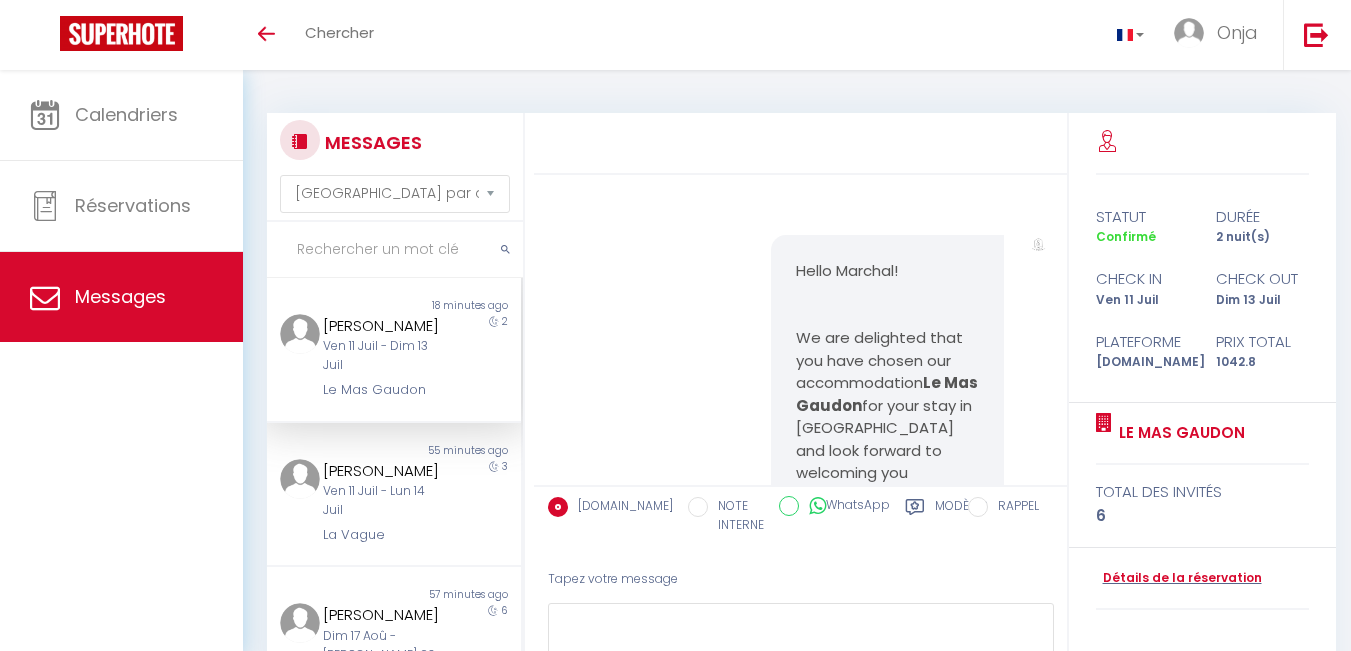 select on "message" 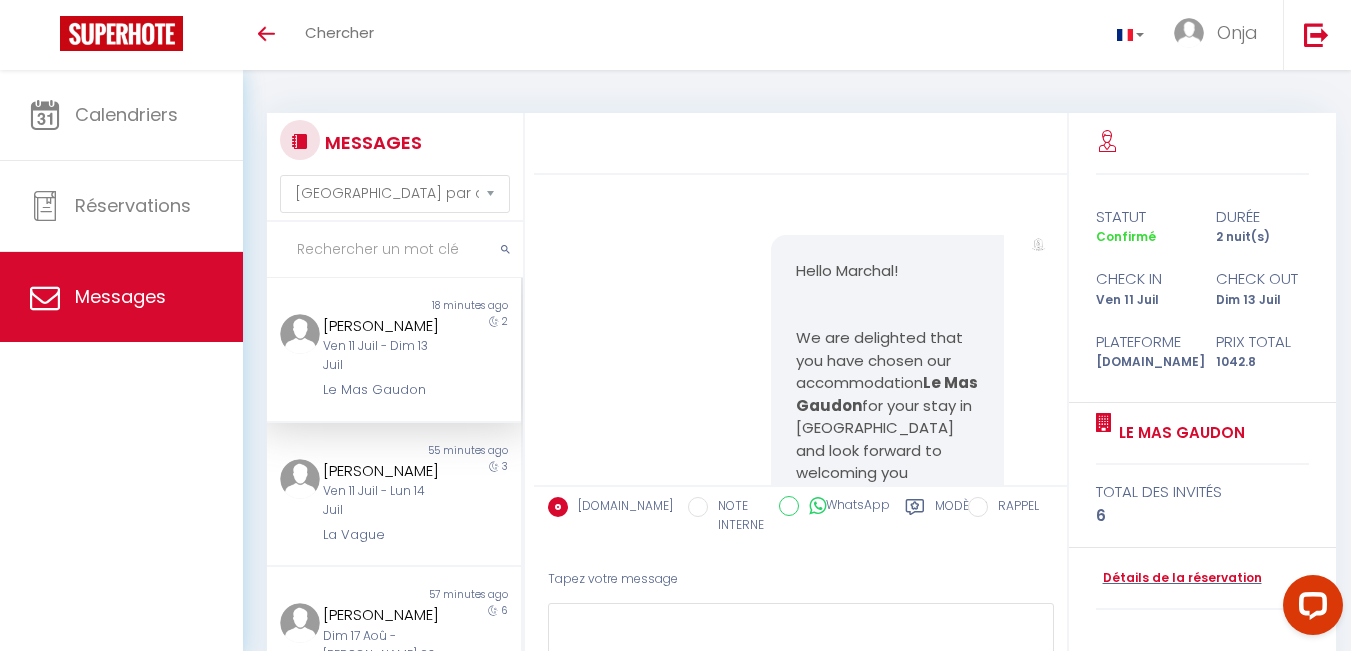 scroll, scrollTop: 0, scrollLeft: 0, axis: both 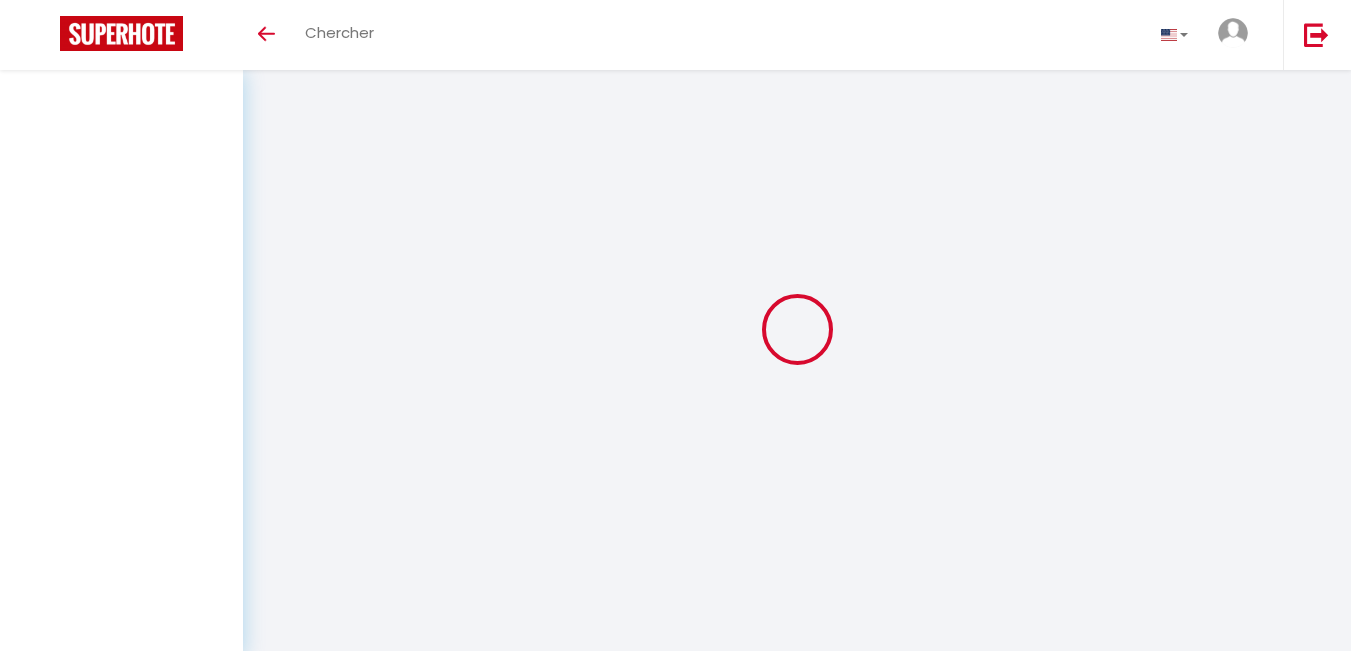select on "message" 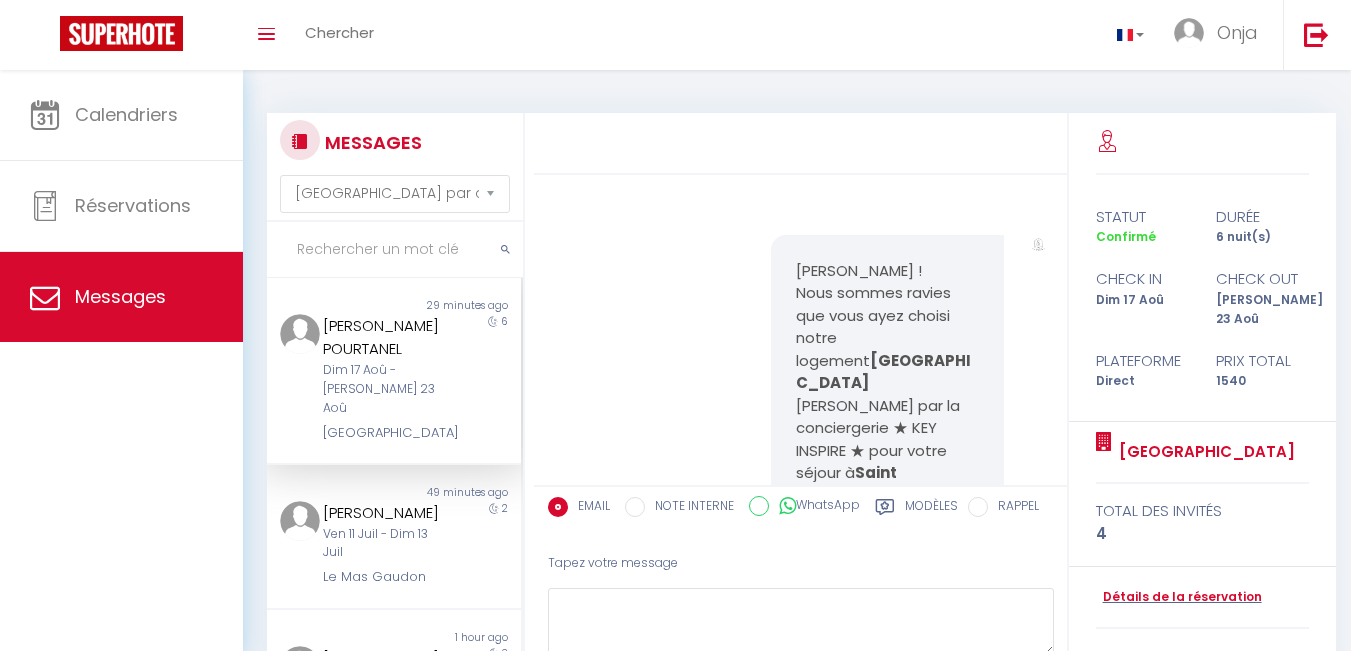 scroll, scrollTop: 2345, scrollLeft: 0, axis: vertical 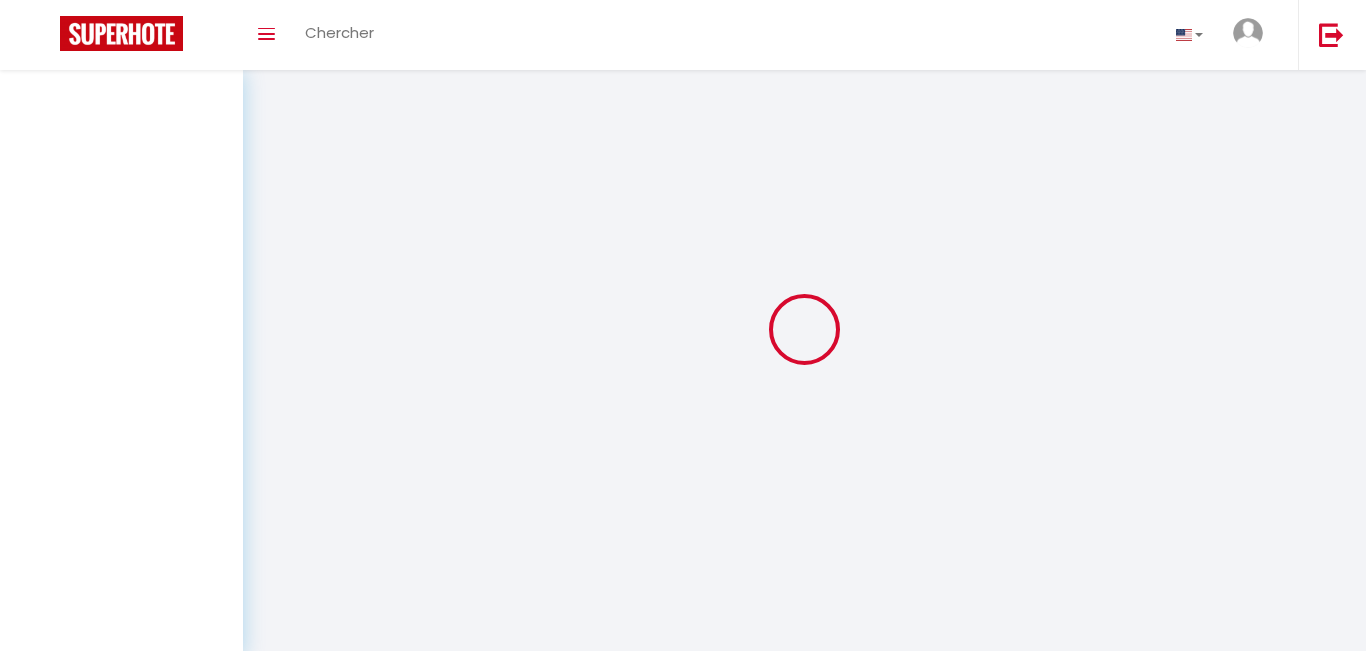 select on "message" 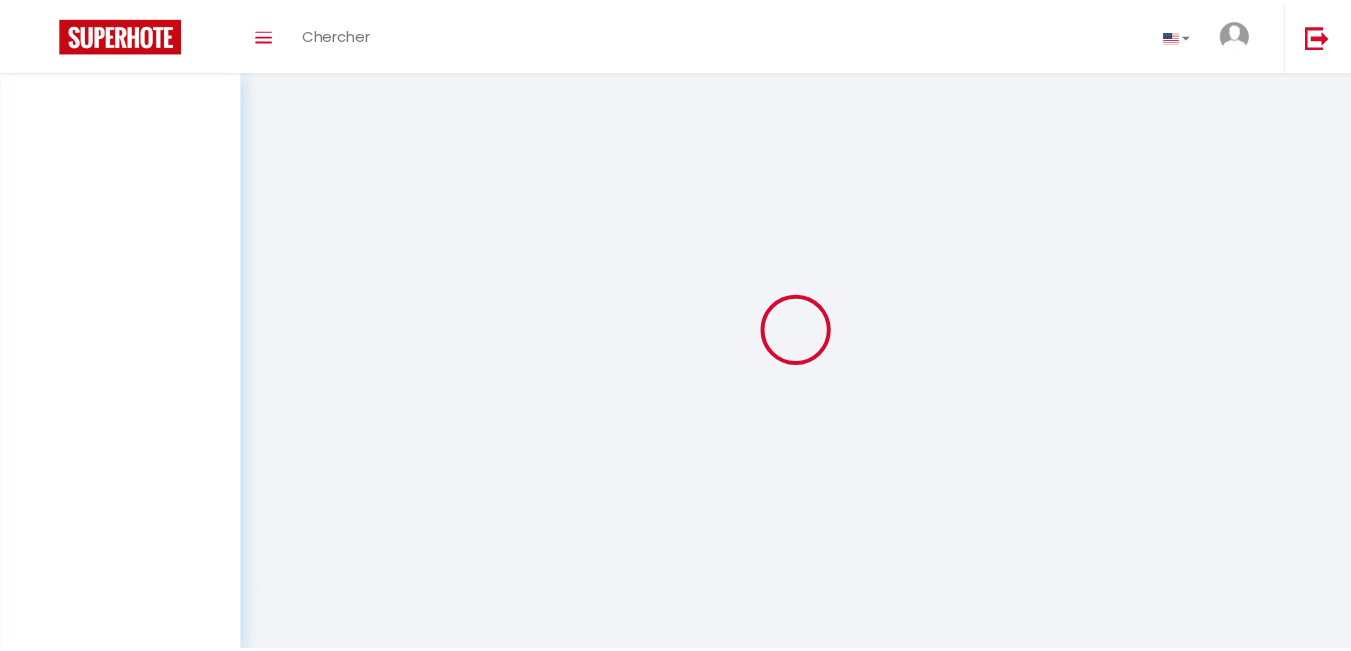 scroll, scrollTop: 0, scrollLeft: 0, axis: both 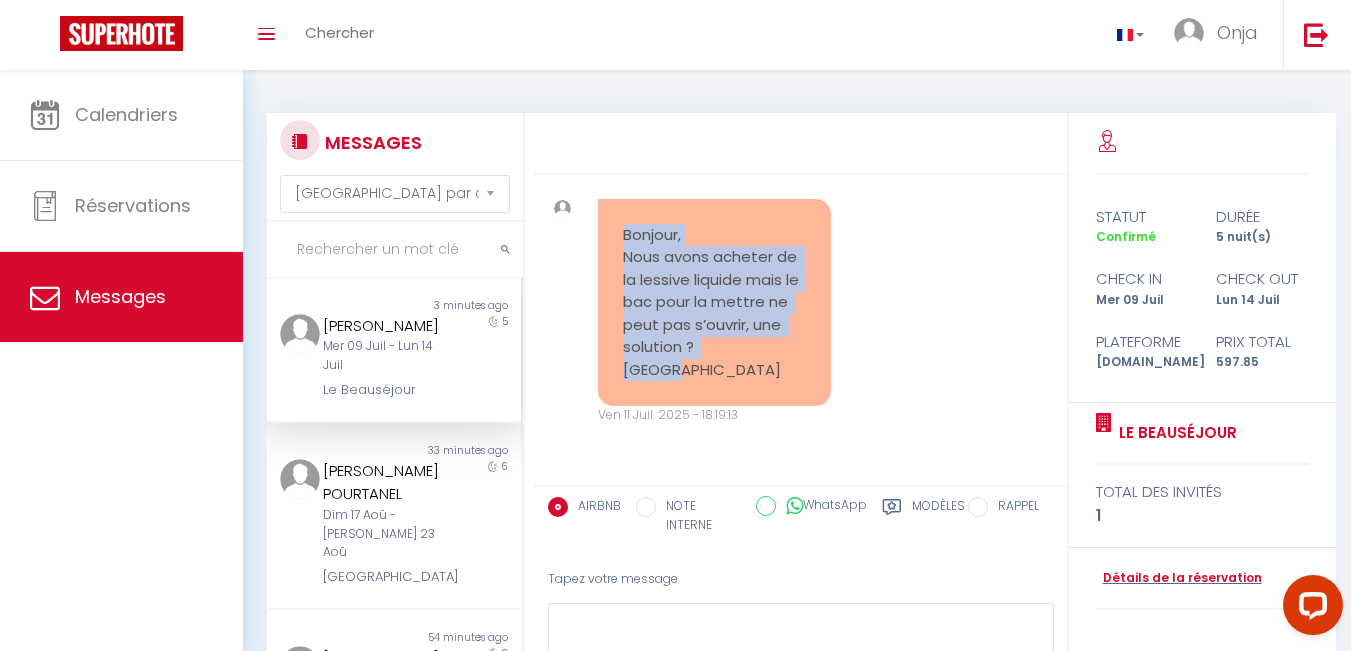 drag, startPoint x: 666, startPoint y: 379, endPoint x: 620, endPoint y: 239, distance: 147.3635 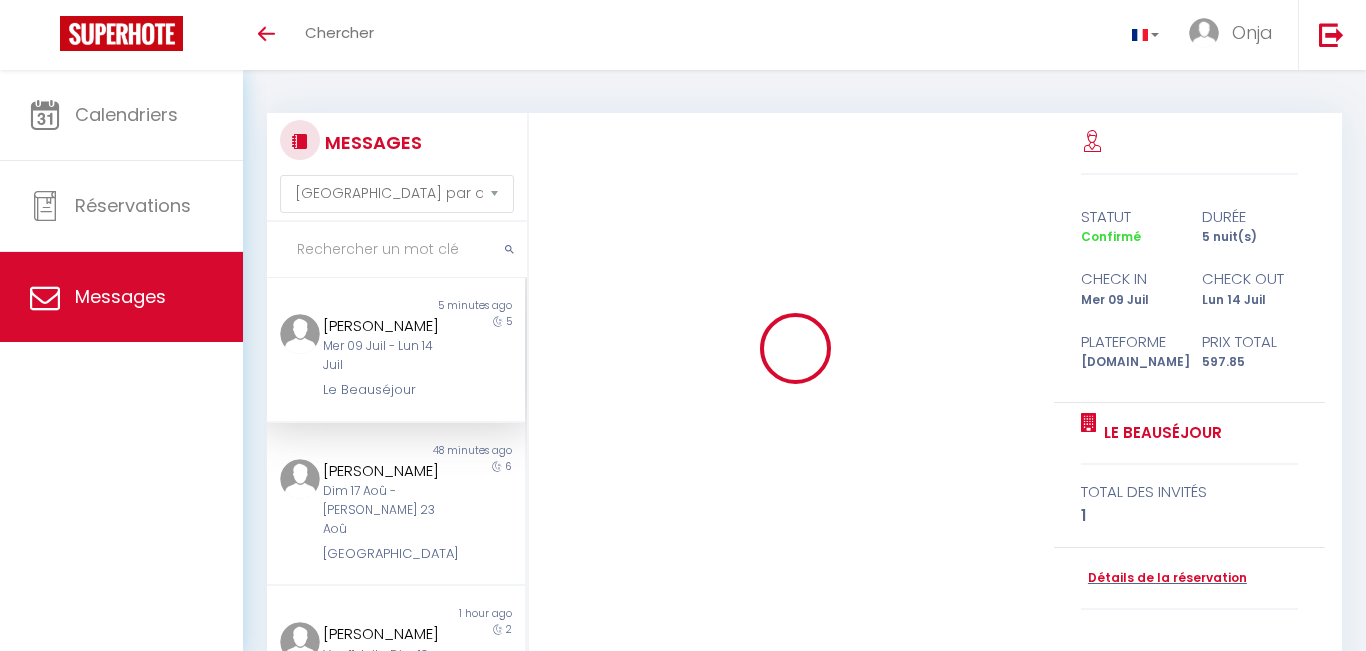 select on "message" 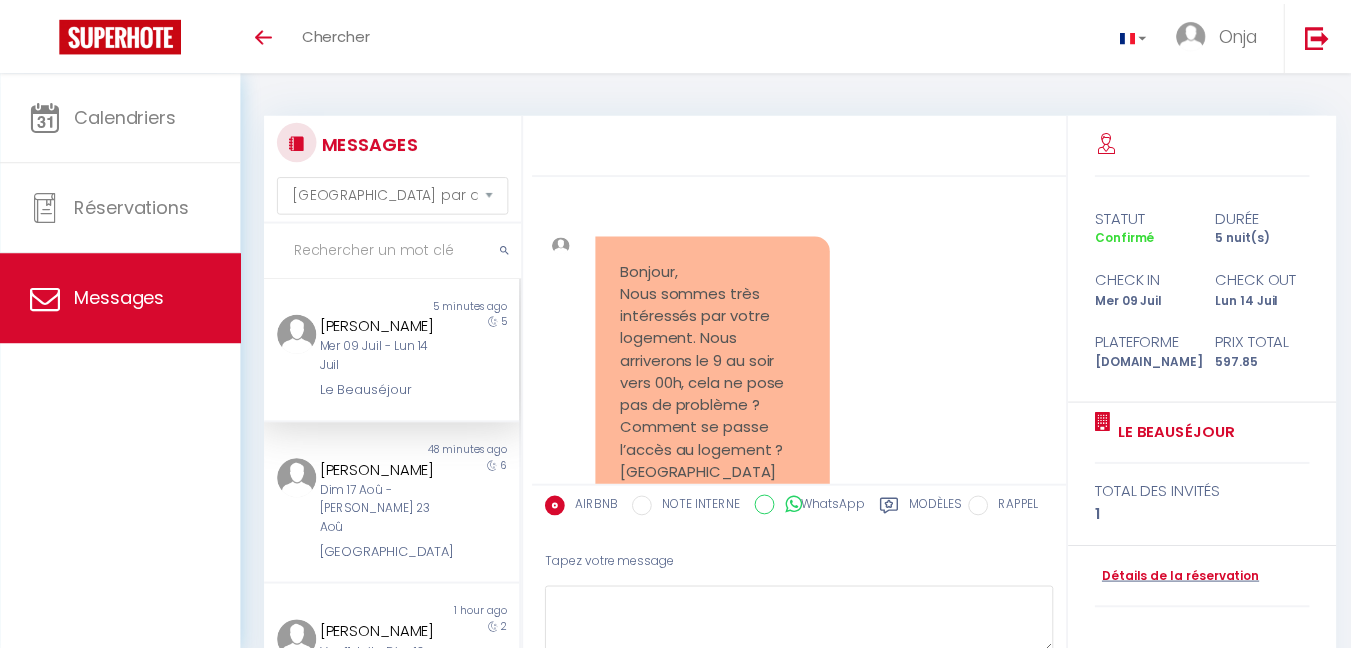 scroll, scrollTop: 0, scrollLeft: 0, axis: both 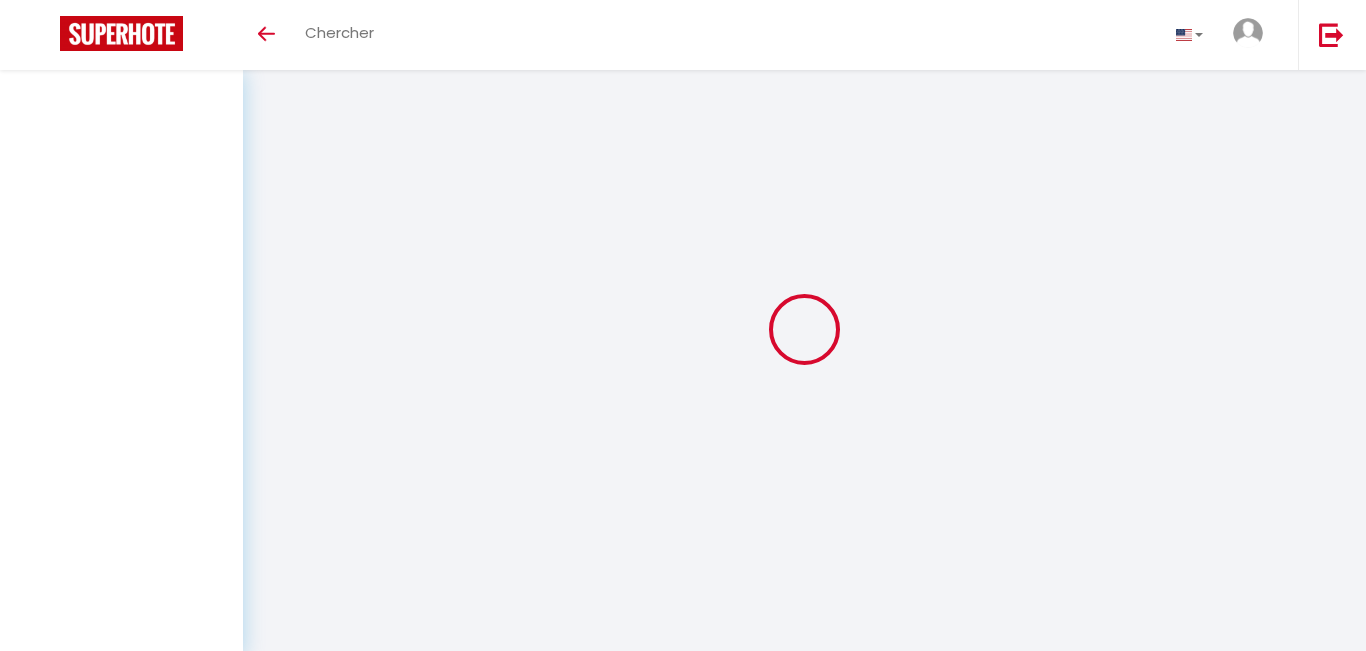 select on "message" 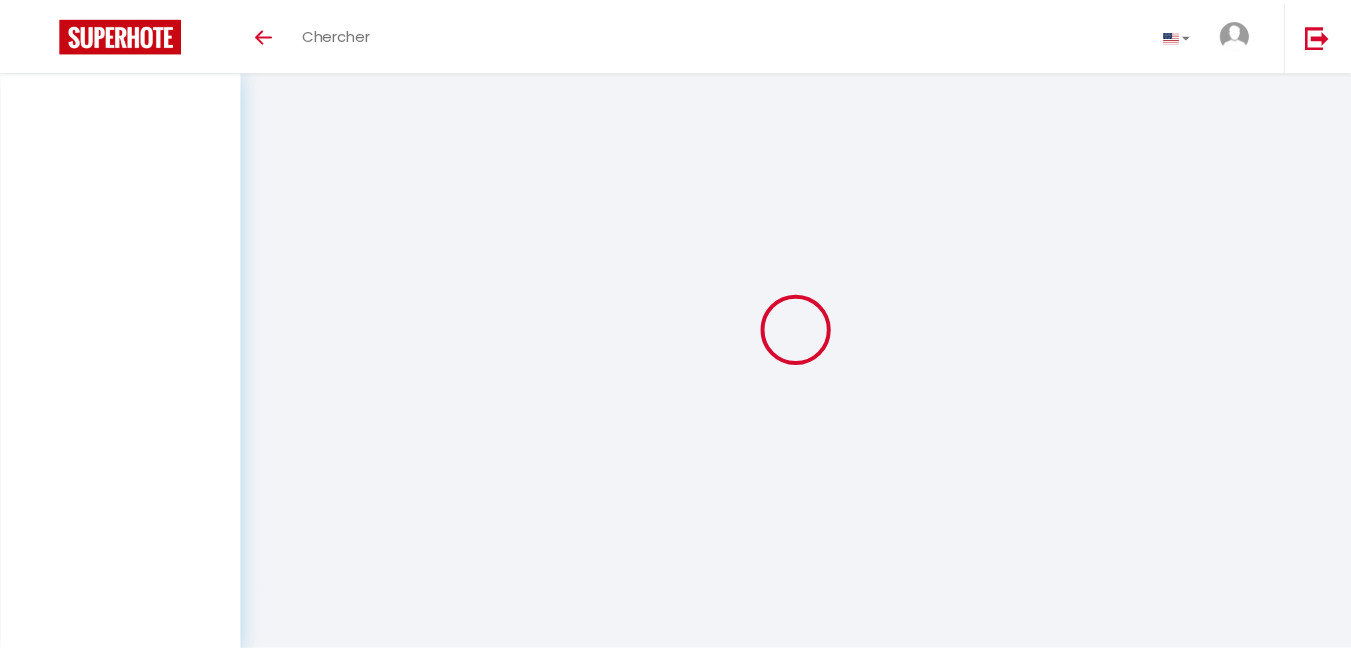 scroll, scrollTop: 0, scrollLeft: 0, axis: both 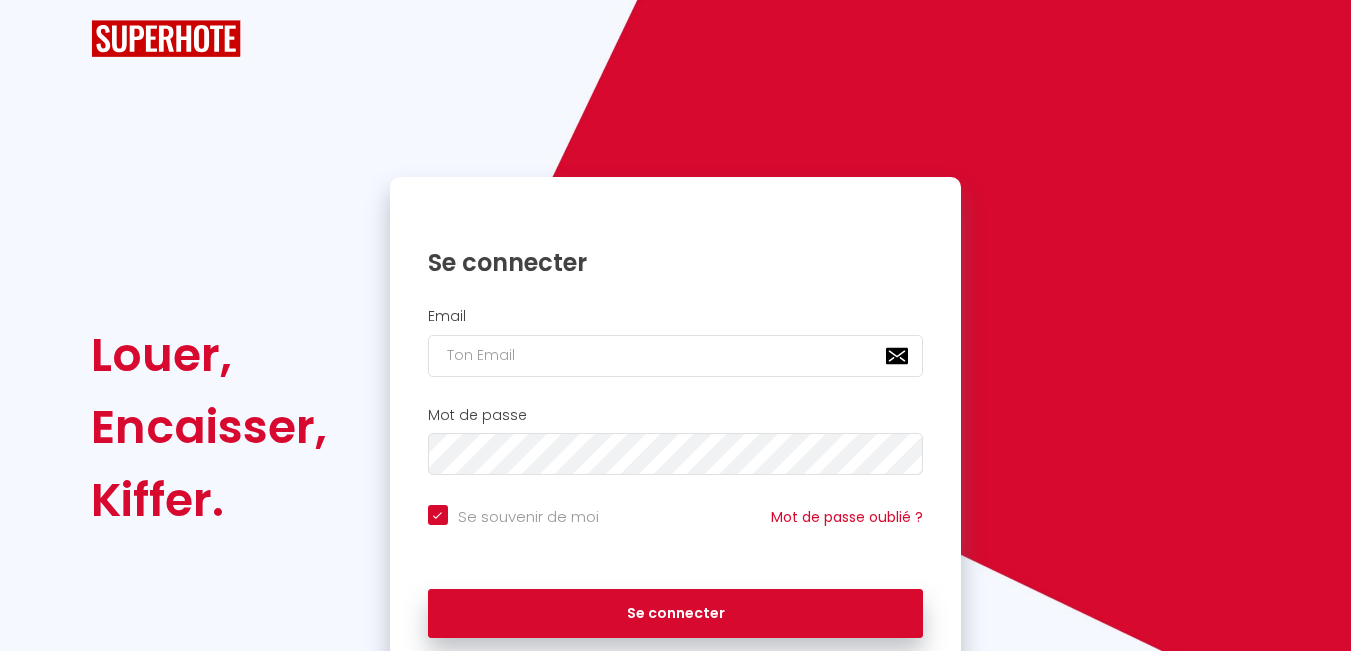 checkbox on "true" 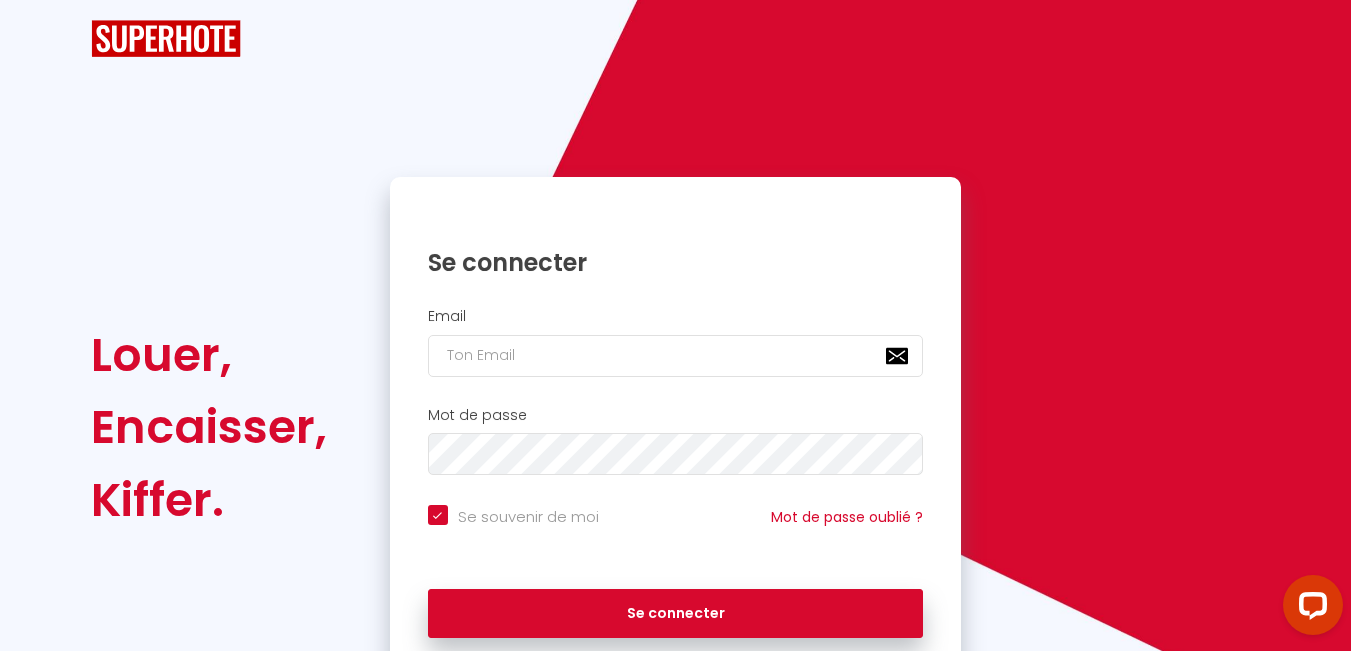 scroll, scrollTop: 0, scrollLeft: 0, axis: both 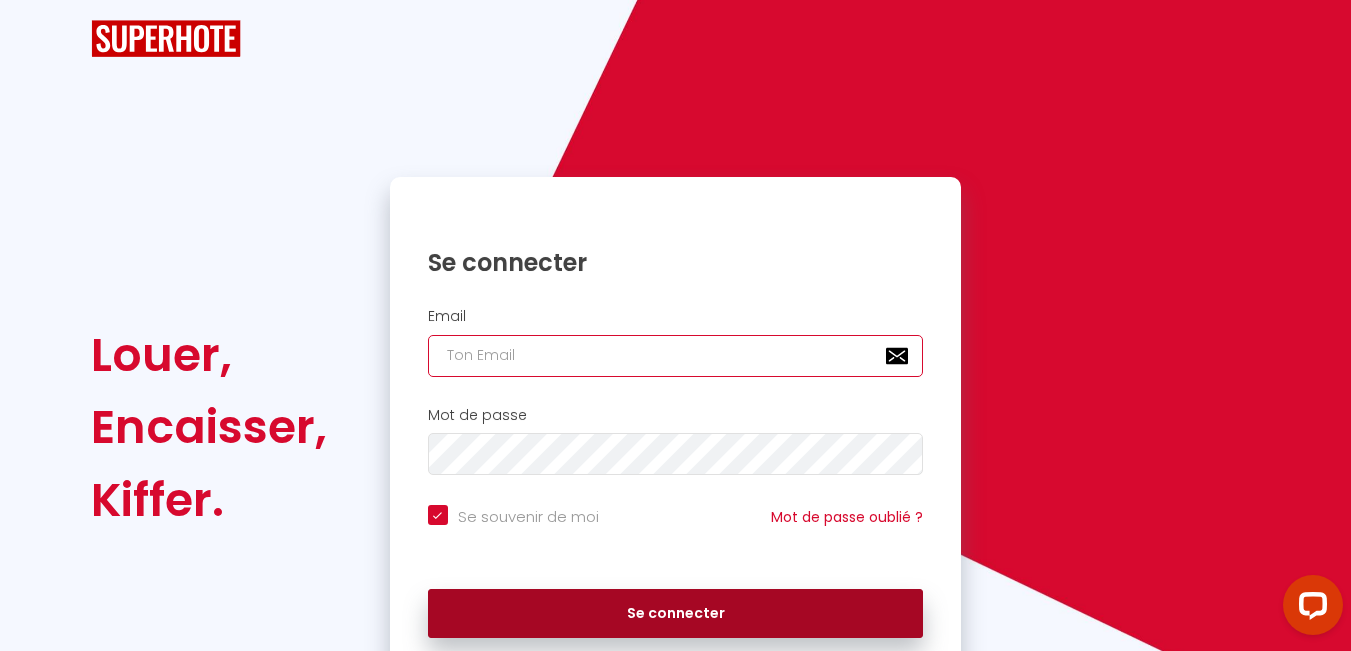 type on "[EMAIL_ADDRESS][DOMAIN_NAME]" 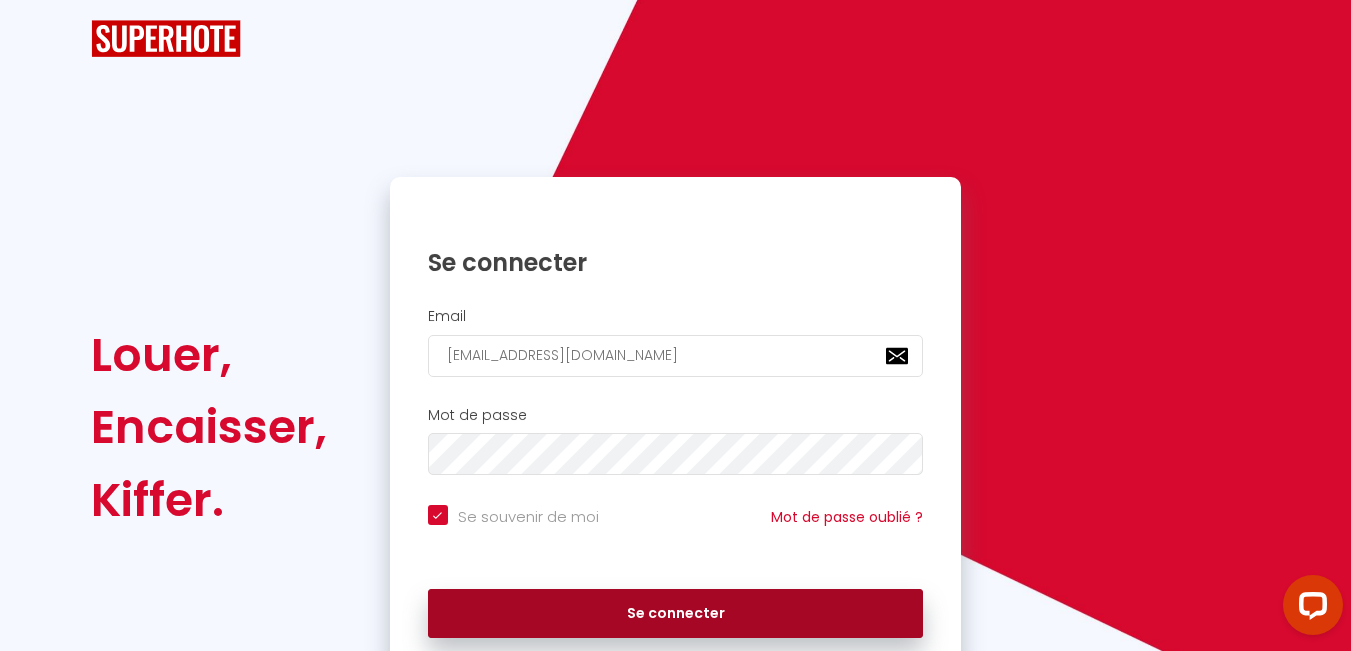 click on "Se connecter" at bounding box center (676, 614) 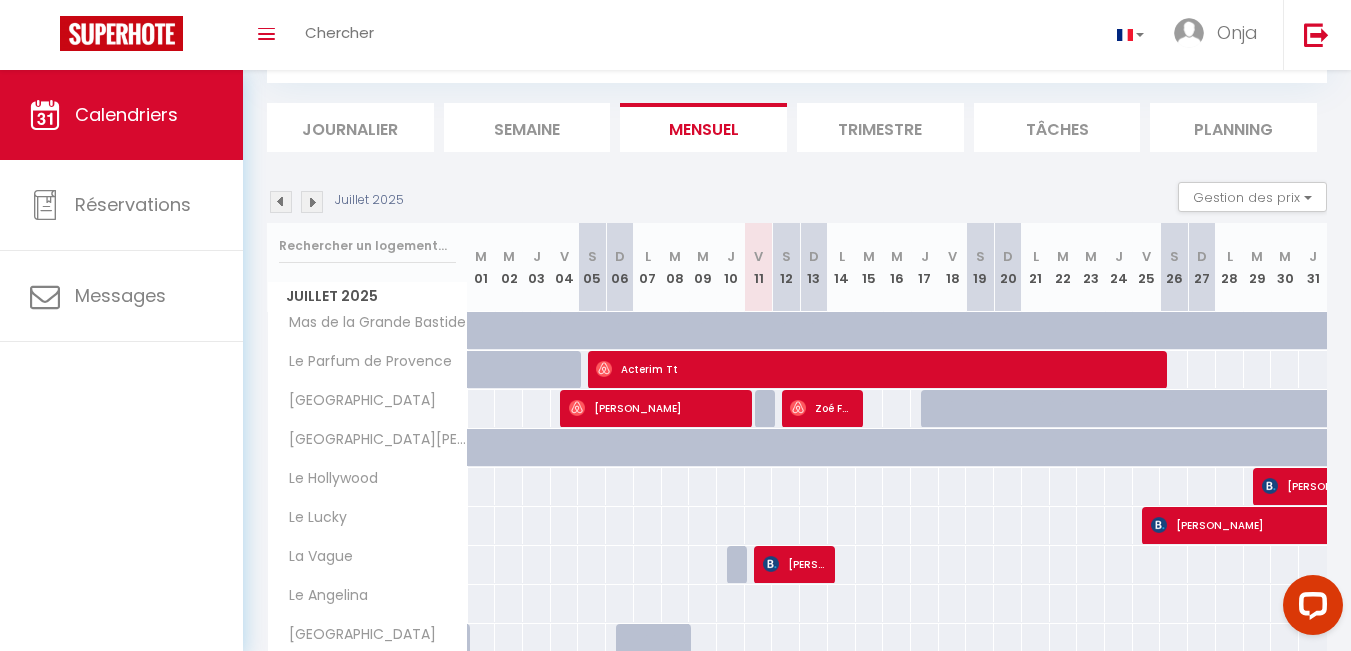 scroll, scrollTop: 288, scrollLeft: 0, axis: vertical 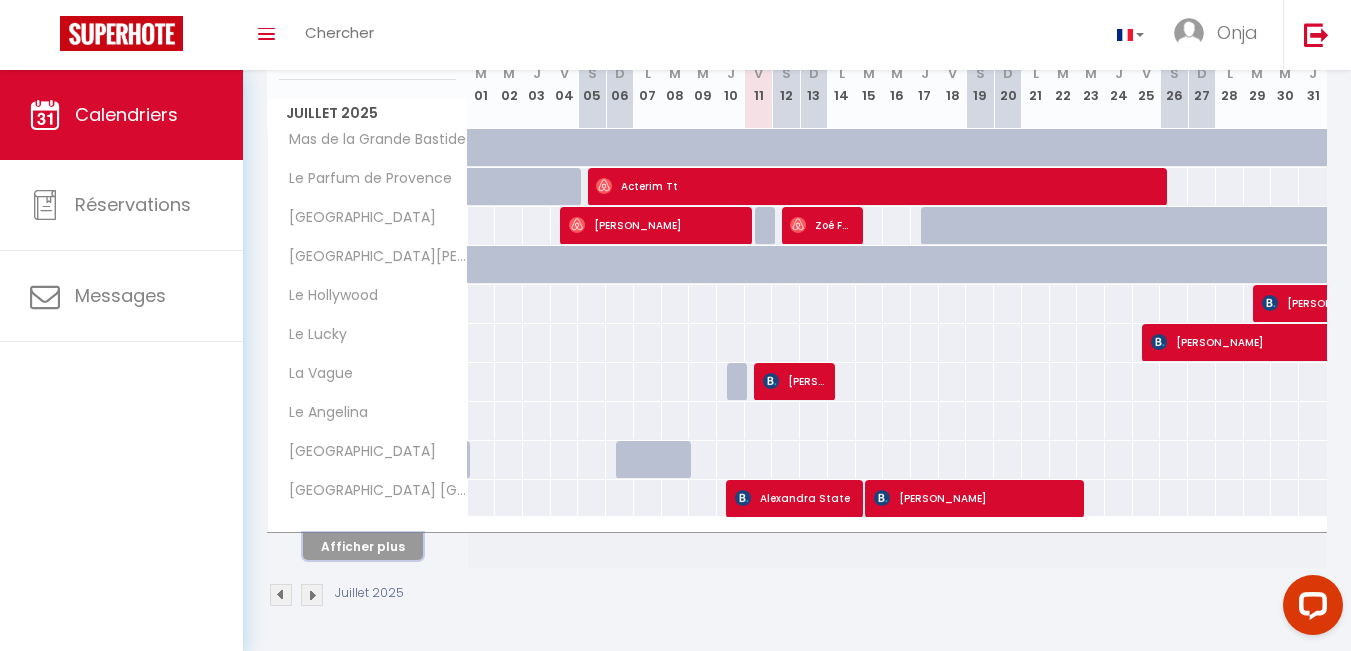 click on "Afficher plus" at bounding box center [363, 546] 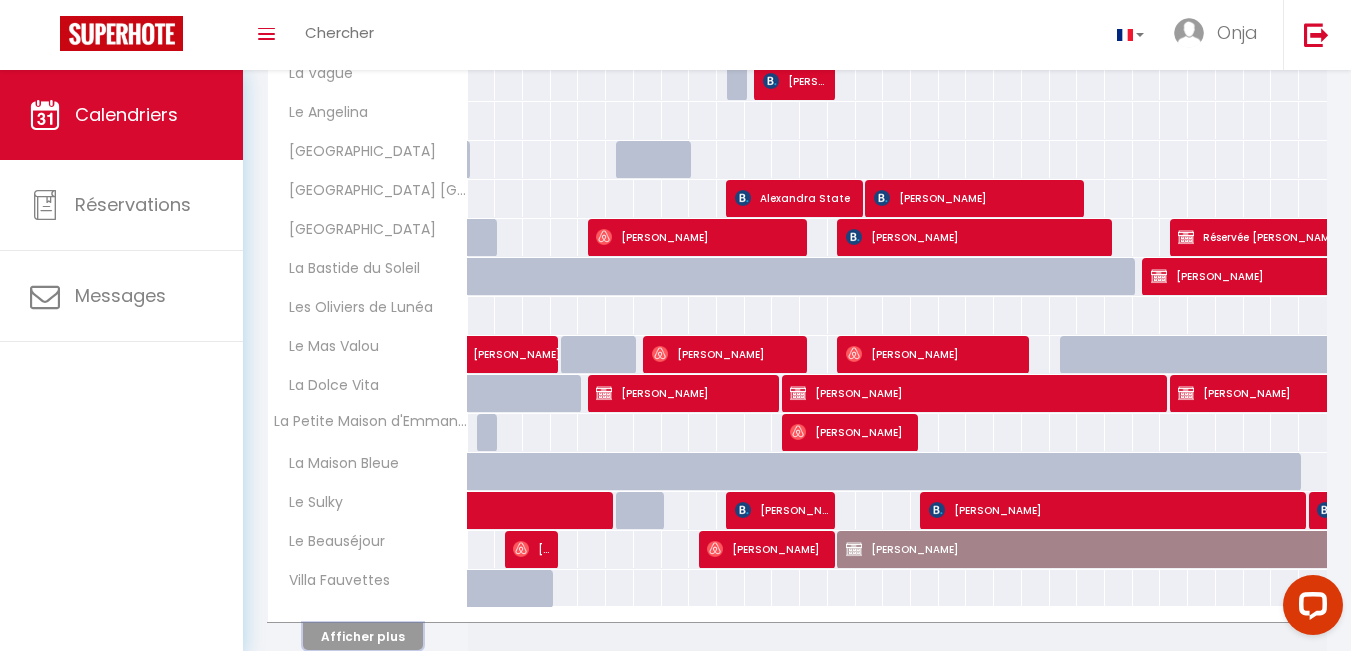 scroll, scrollTop: 678, scrollLeft: 0, axis: vertical 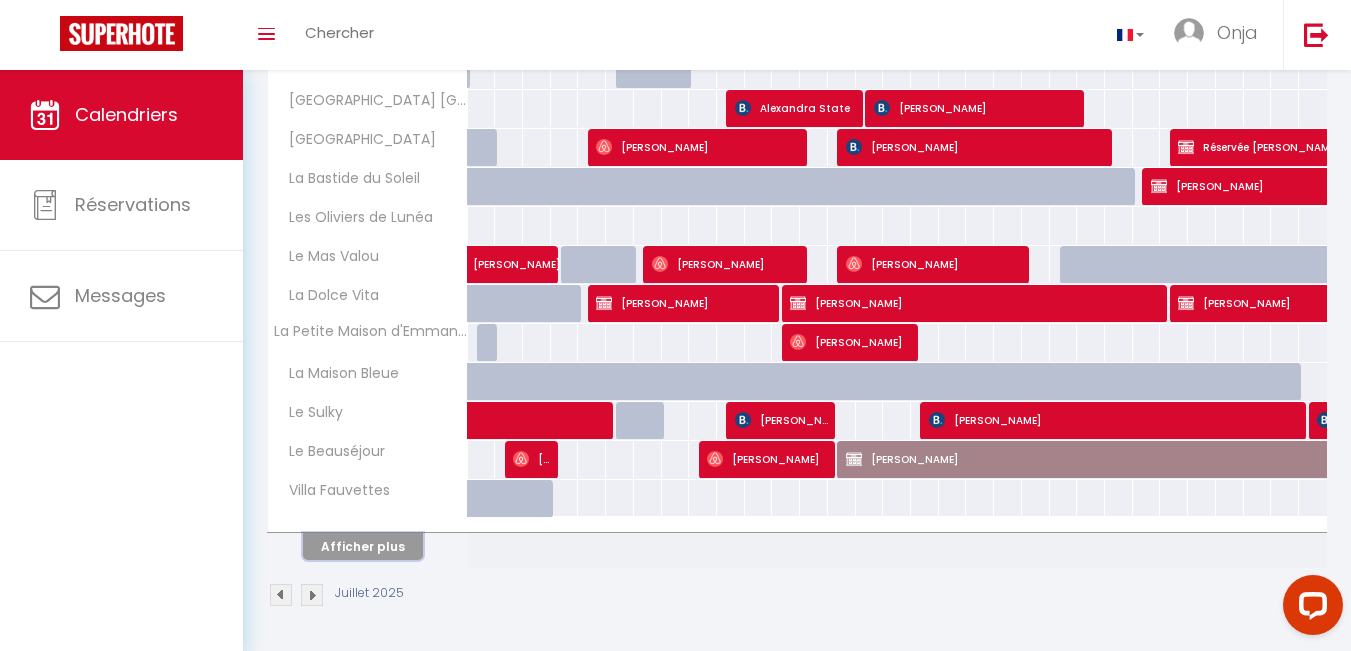 click on "Afficher plus" at bounding box center (363, 546) 